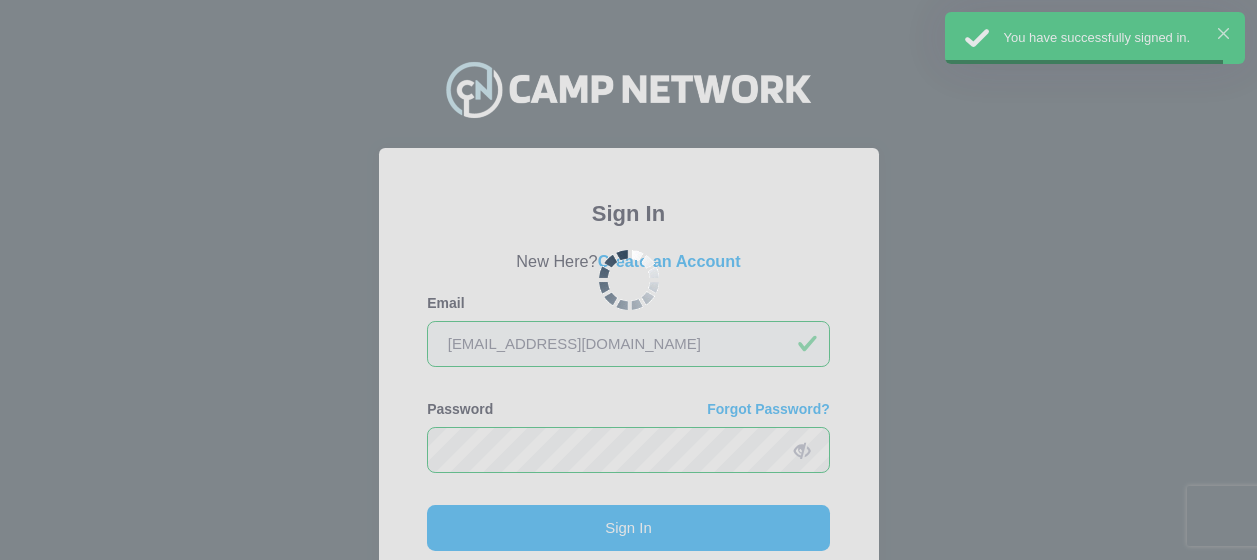 scroll, scrollTop: 0, scrollLeft: 0, axis: both 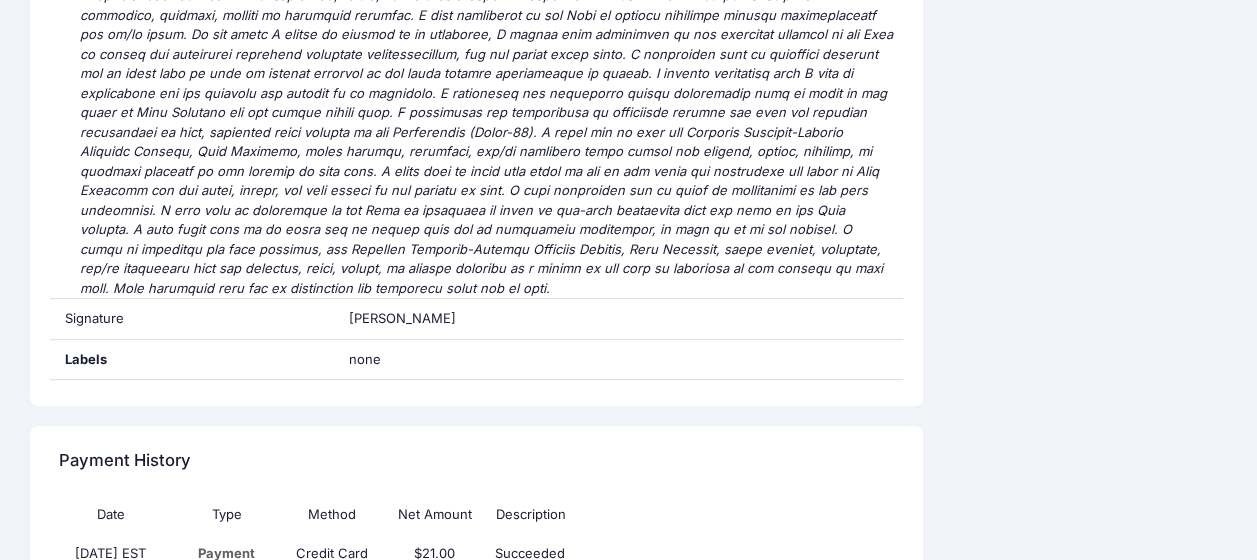 click on "homestead" at bounding box center [639, 593] 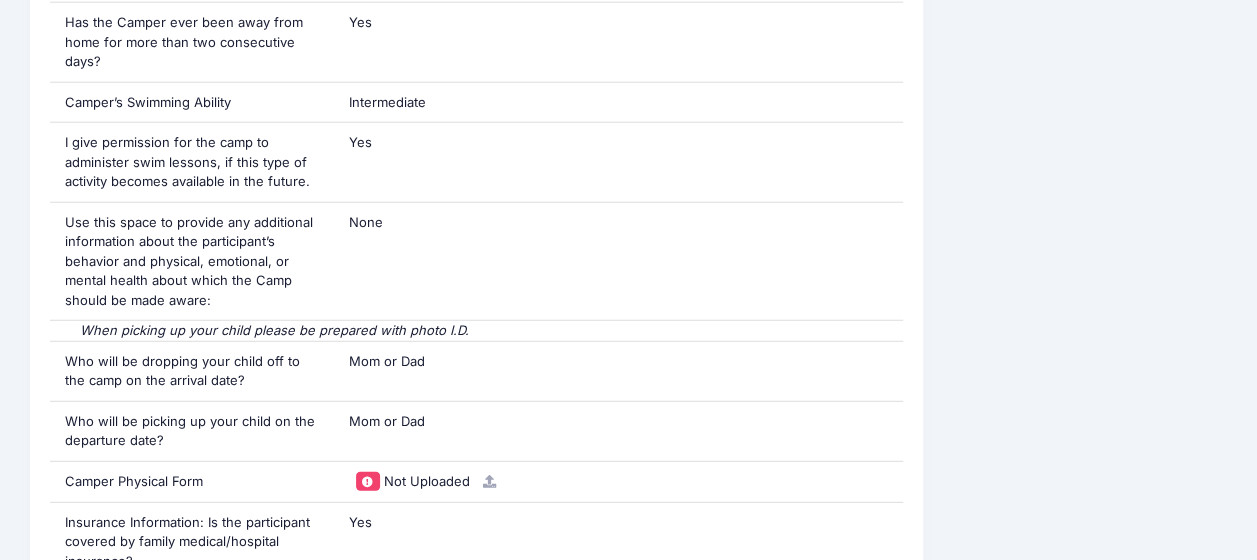 scroll, scrollTop: 2585, scrollLeft: 0, axis: vertical 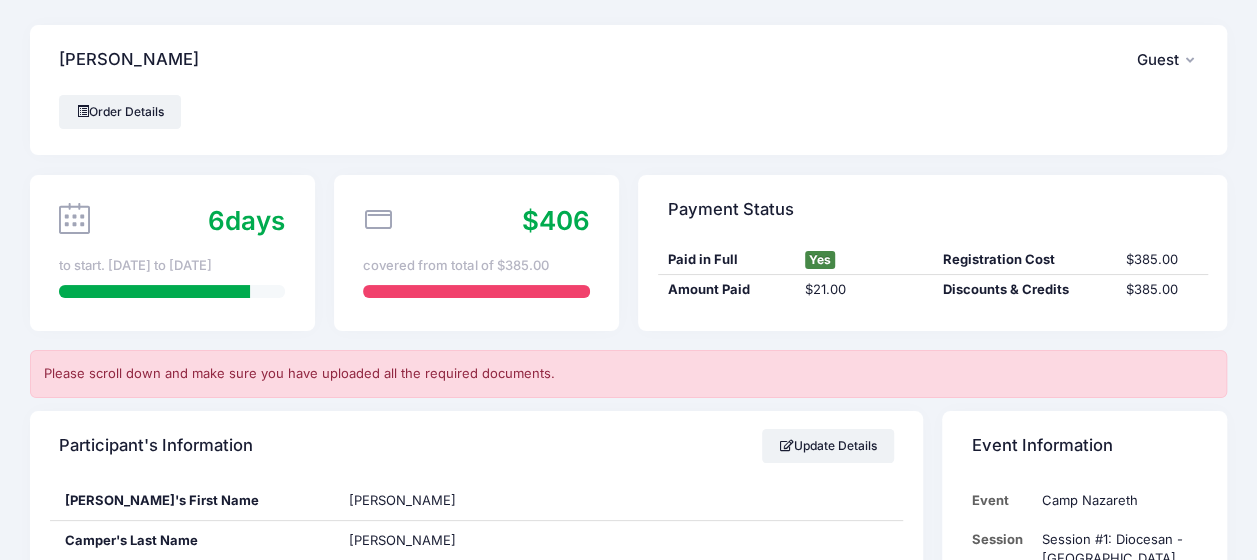 click at bounding box center (476, 291) 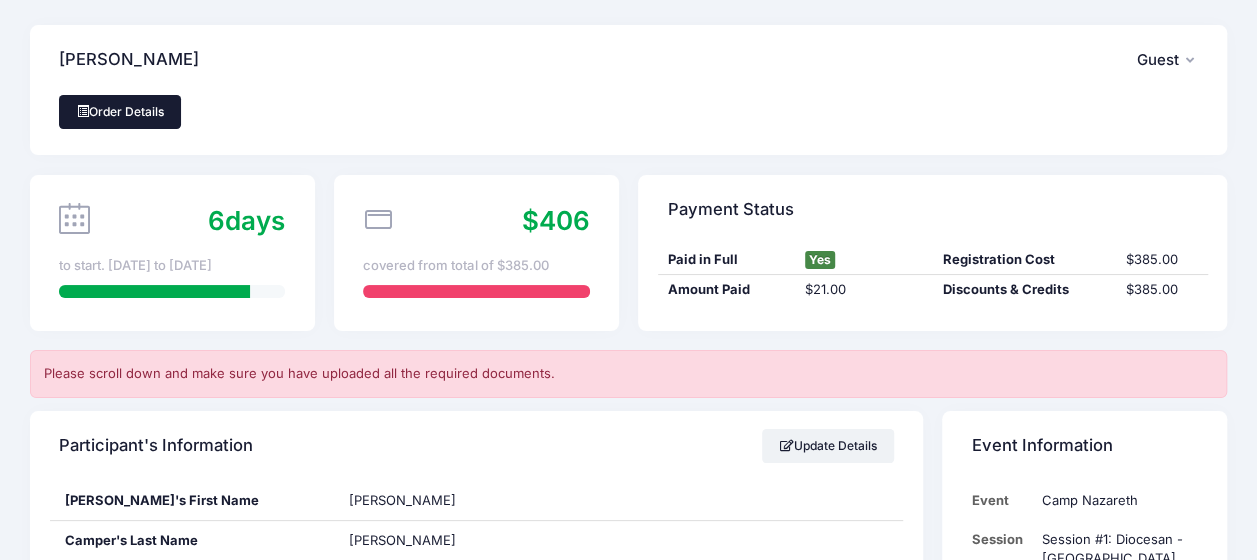 click on "Order Details" at bounding box center [120, 112] 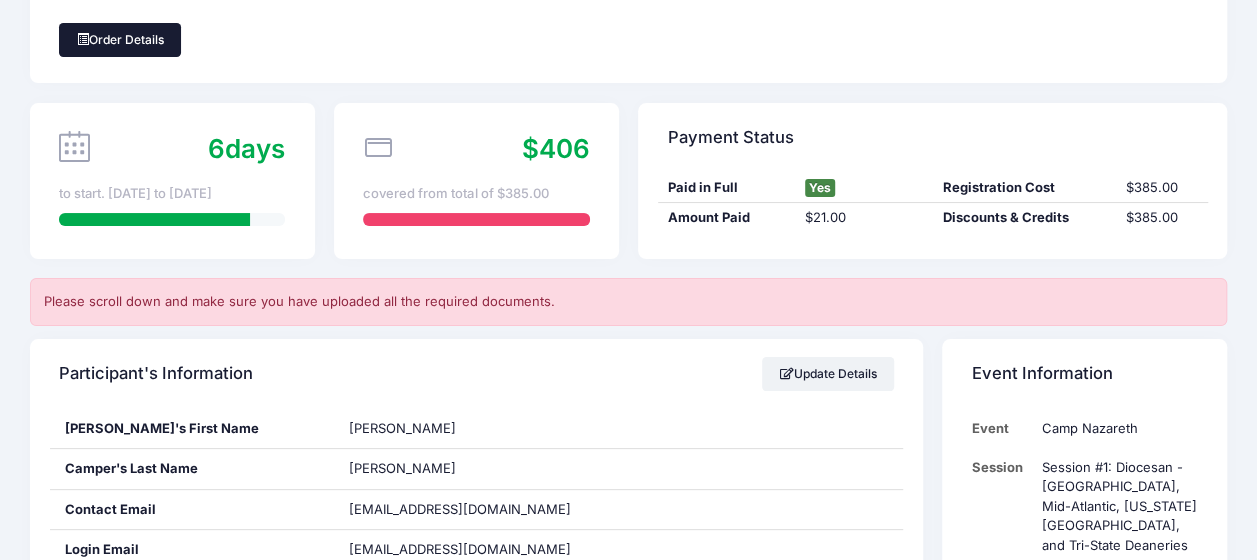 scroll, scrollTop: 0, scrollLeft: 0, axis: both 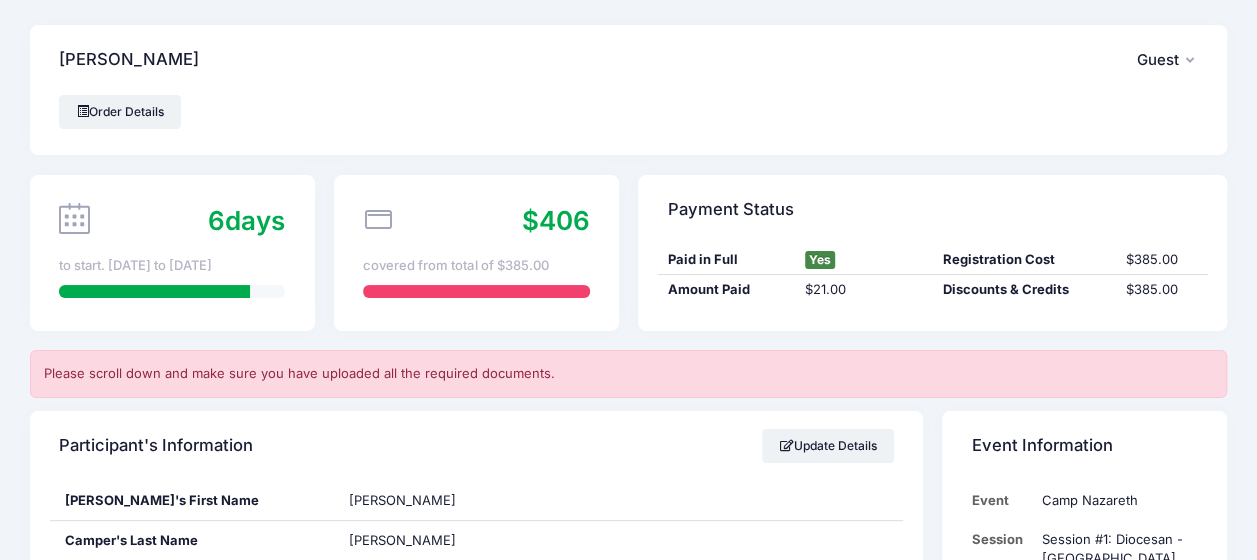 click on "G Guest" at bounding box center [1167, 60] 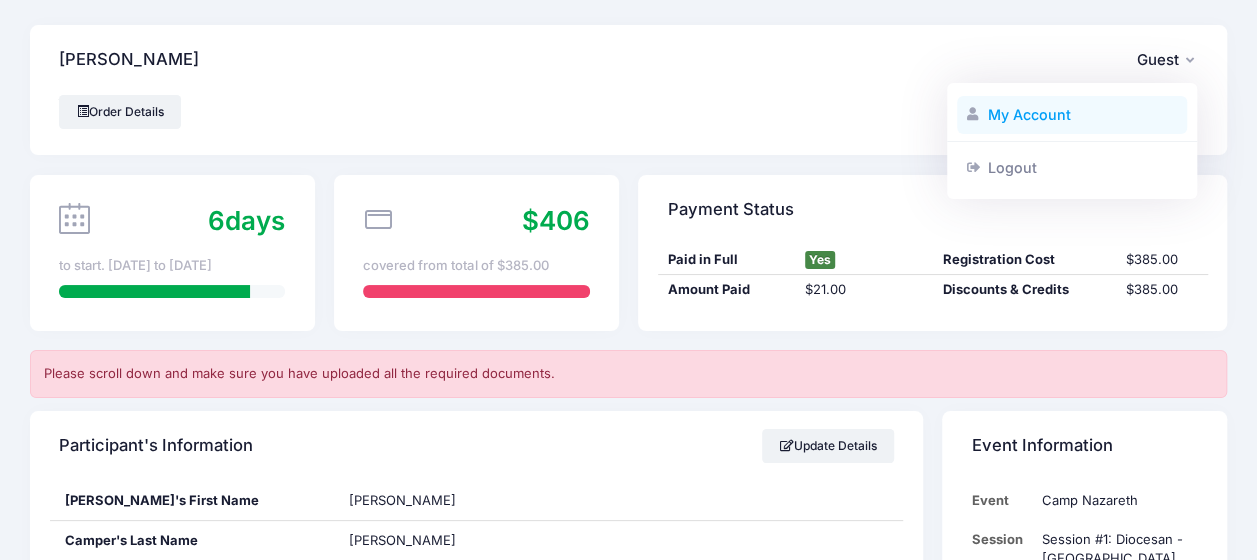 click on "My Account" at bounding box center (1072, 115) 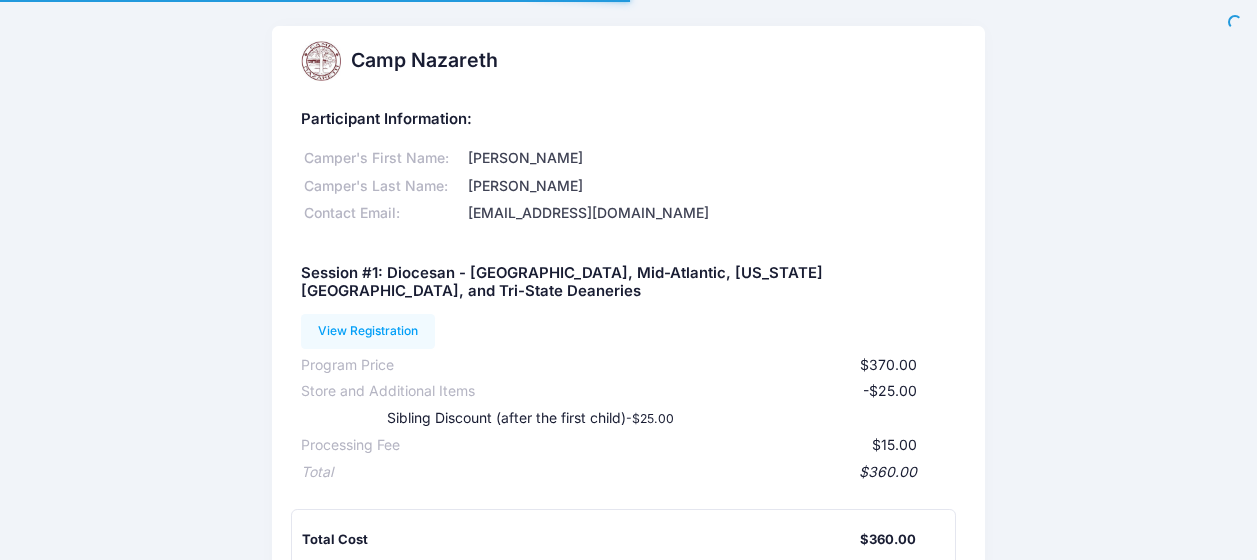 scroll, scrollTop: 0, scrollLeft: 0, axis: both 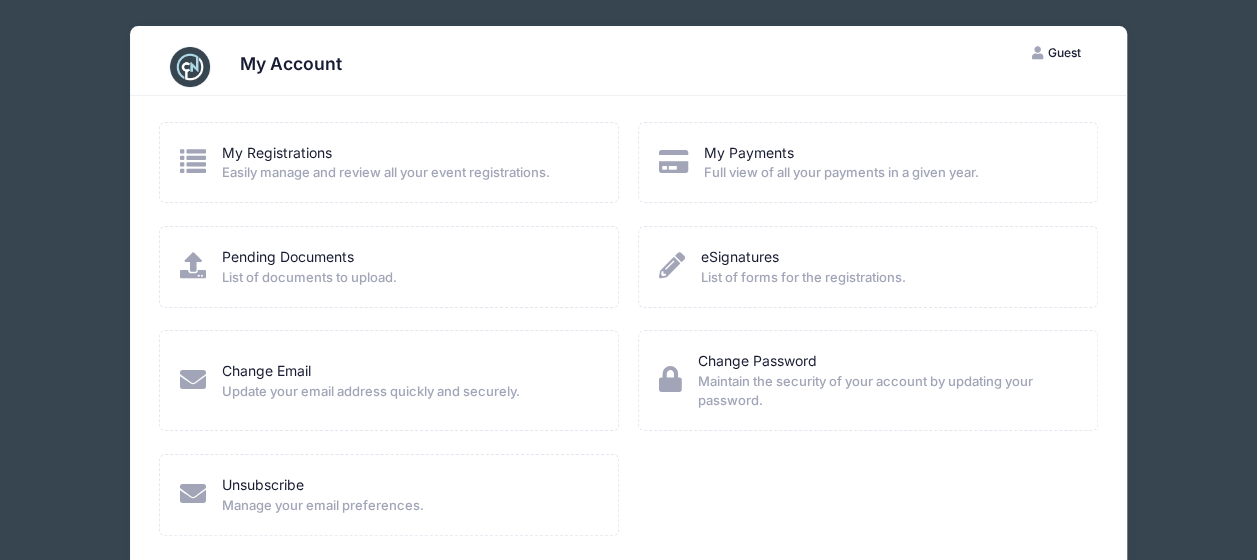 click on "My Payments Full view of all your payments in a given year." at bounding box center [868, 162] 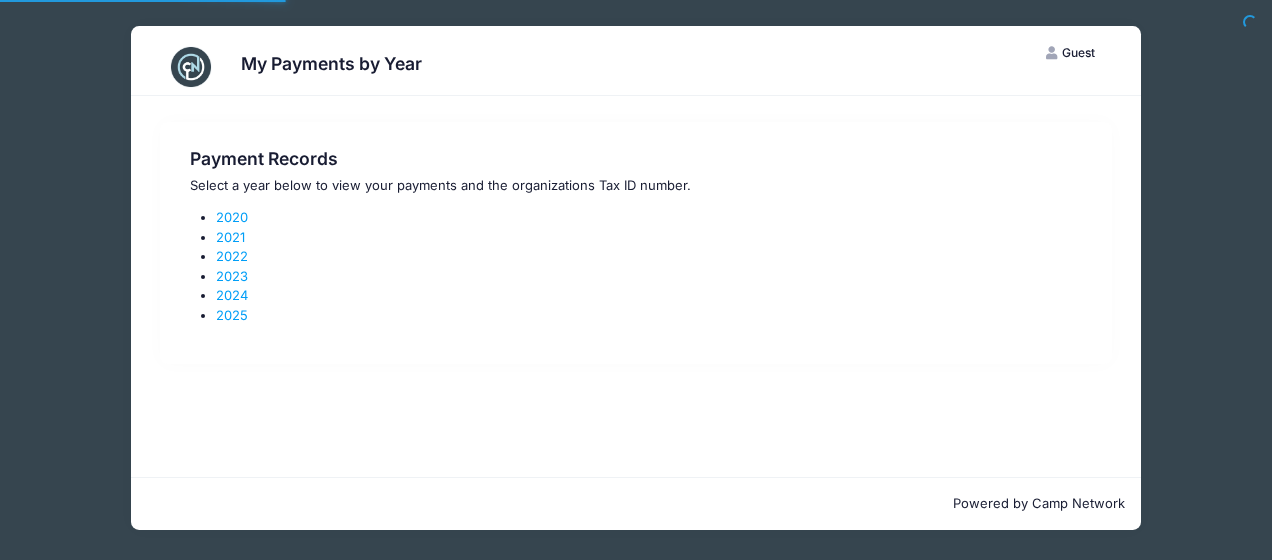 scroll, scrollTop: 0, scrollLeft: 0, axis: both 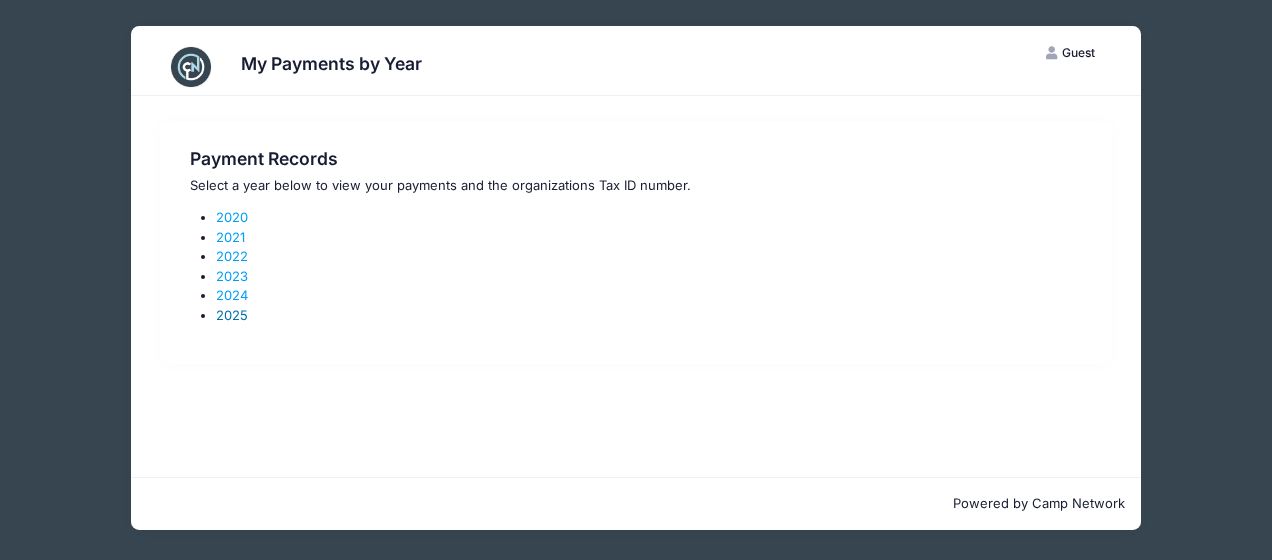 click on "2025" at bounding box center [232, 315] 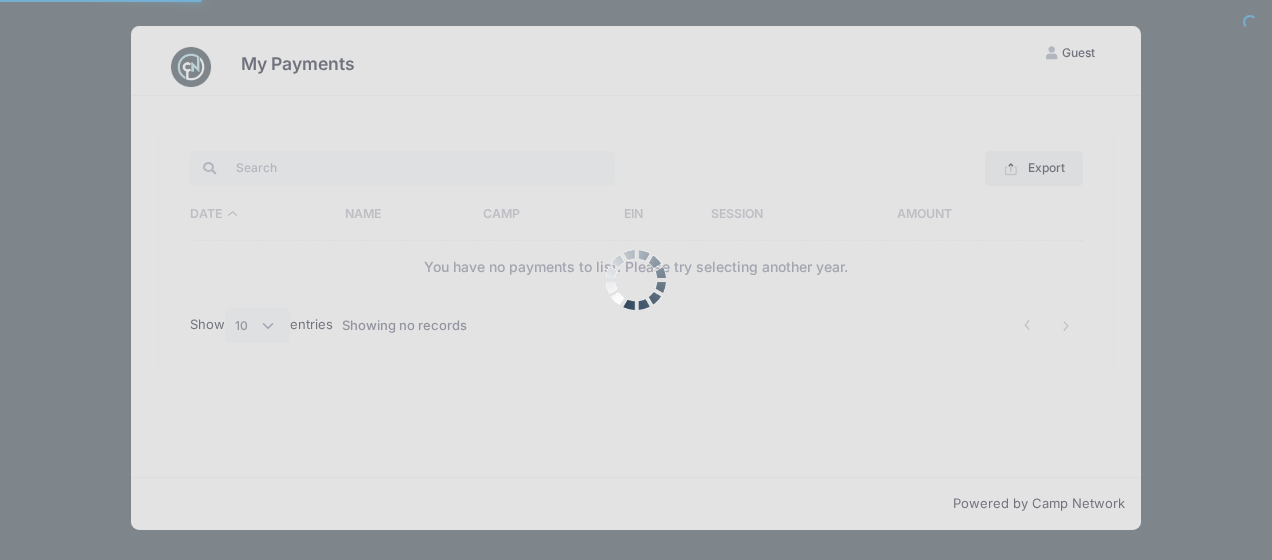 select on "10" 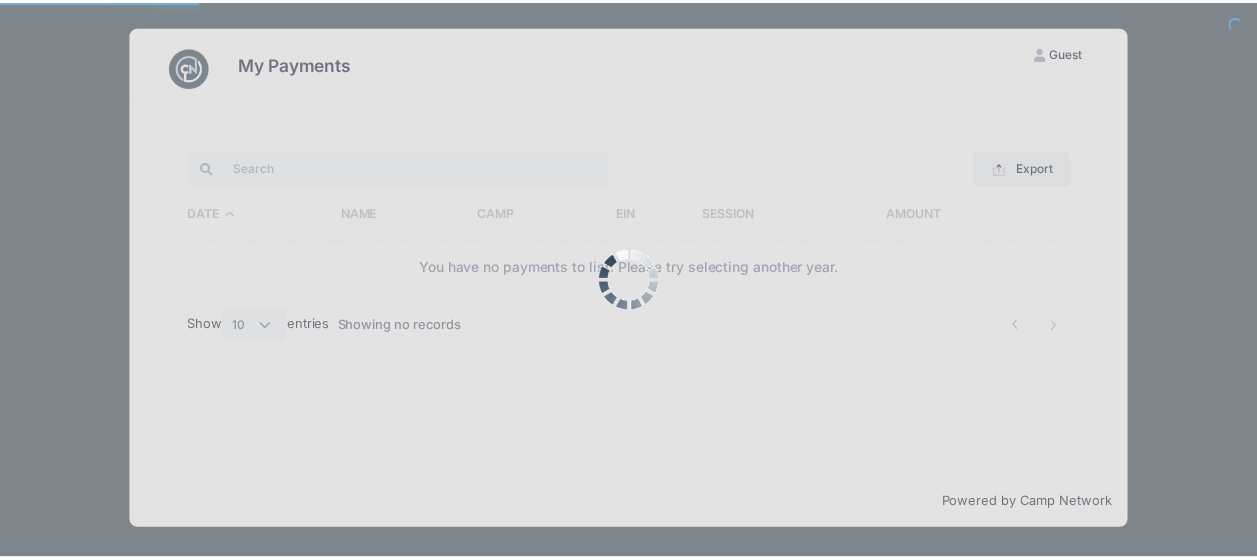 scroll, scrollTop: 0, scrollLeft: 0, axis: both 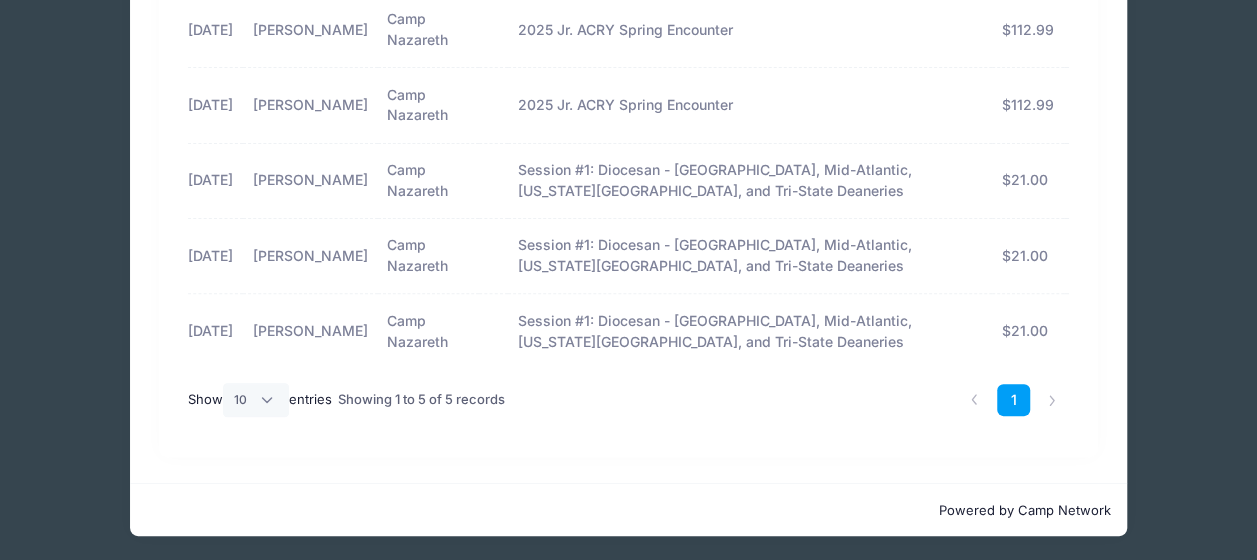 click on "My Payments
G Guest       My Account
Logout
Export
Excel CSV Print
Date Name Camp EIN Session Amount
[DATE] [PERSON_NAME] Camp Nazareth $112.99 $112.99" at bounding box center [628, 157] 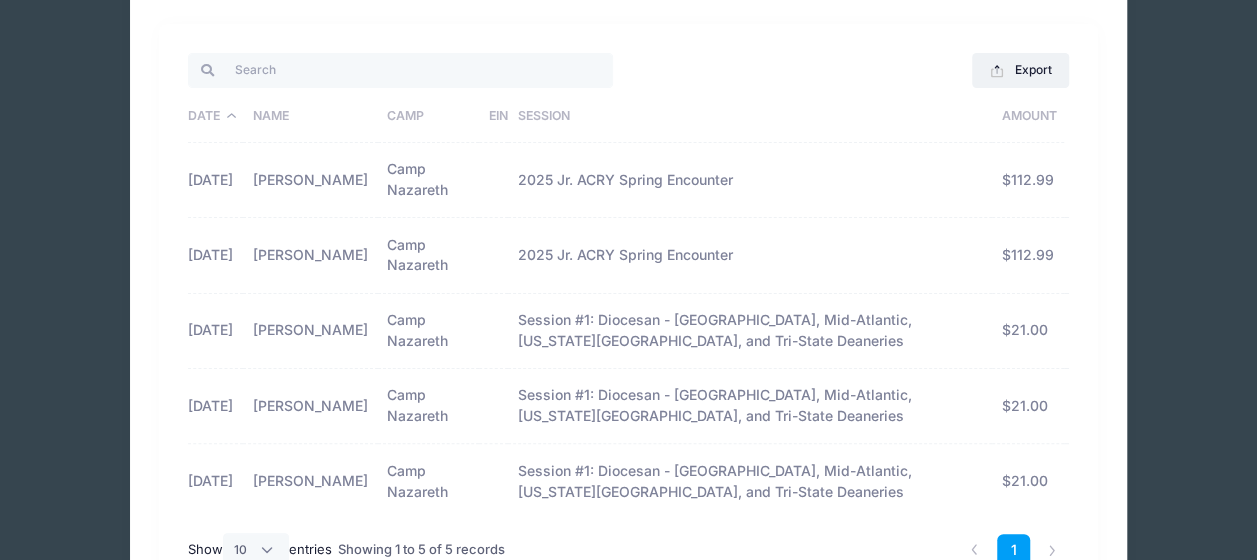scroll, scrollTop: 0, scrollLeft: 0, axis: both 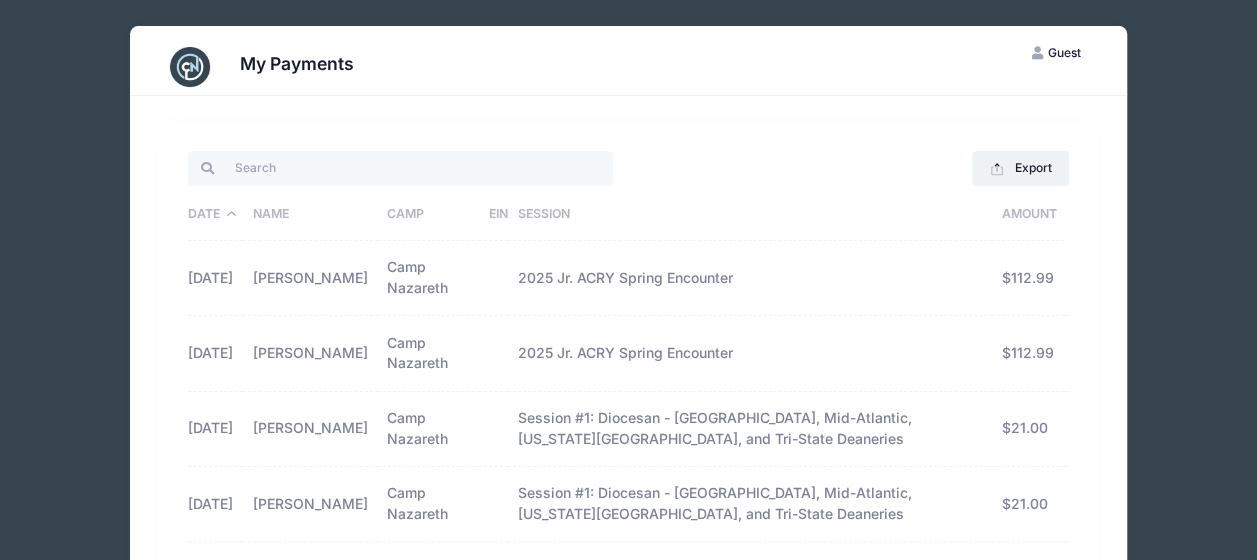 click on "G Guest" at bounding box center (1056, 53) 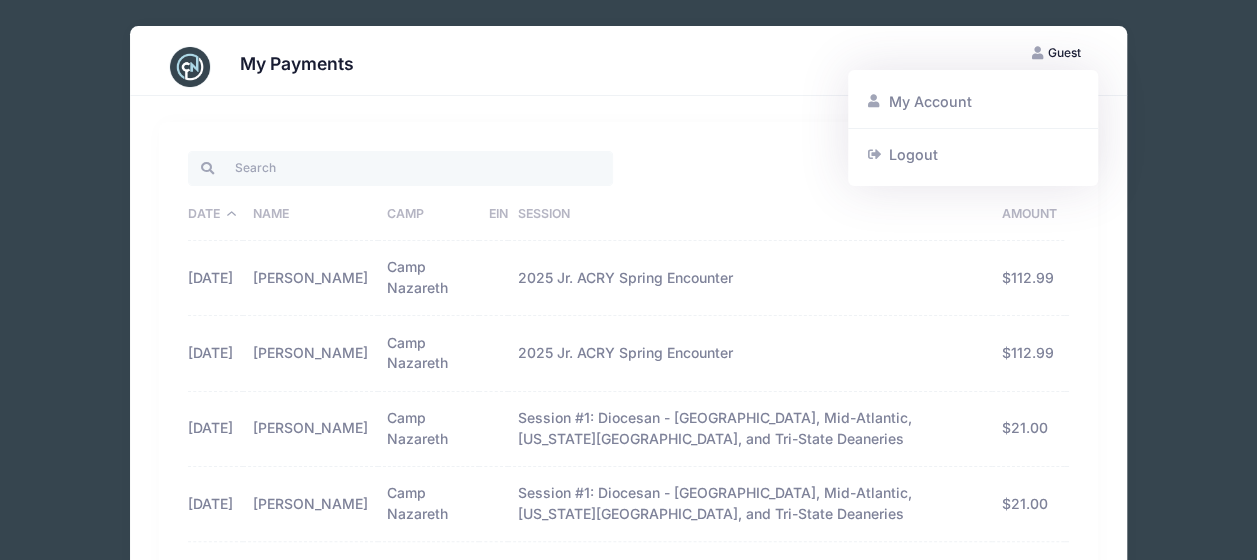 click on "Processing Request
Please wait...
Processing Request
Please wait...
Processing Request
Please wait...
Processing Request
Please wait..." at bounding box center (628, 280) 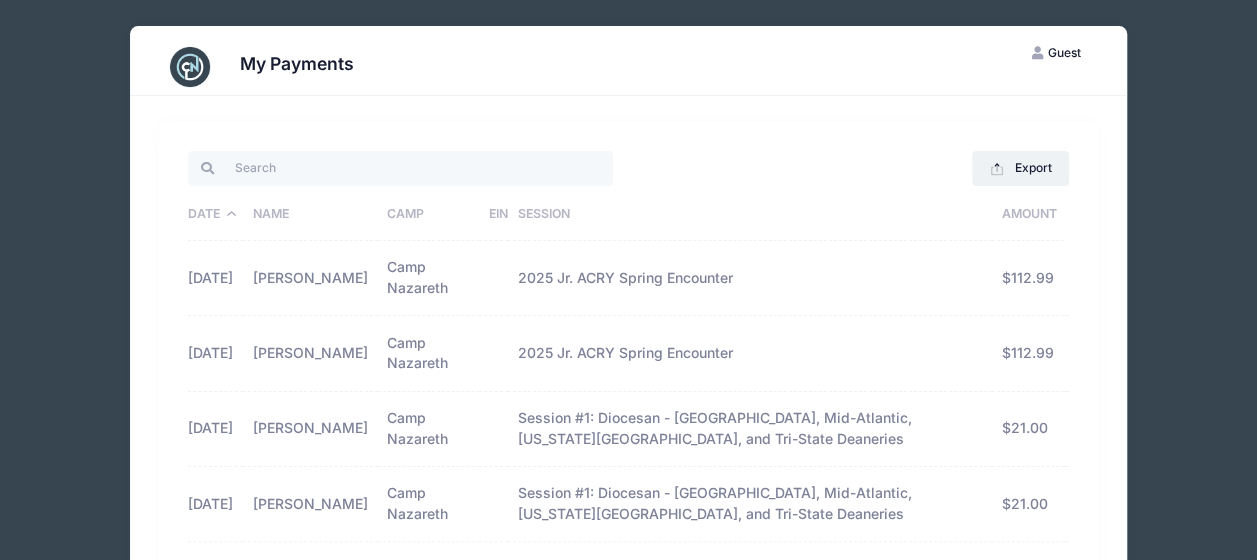 click on "My Payments" at bounding box center (628, 67) 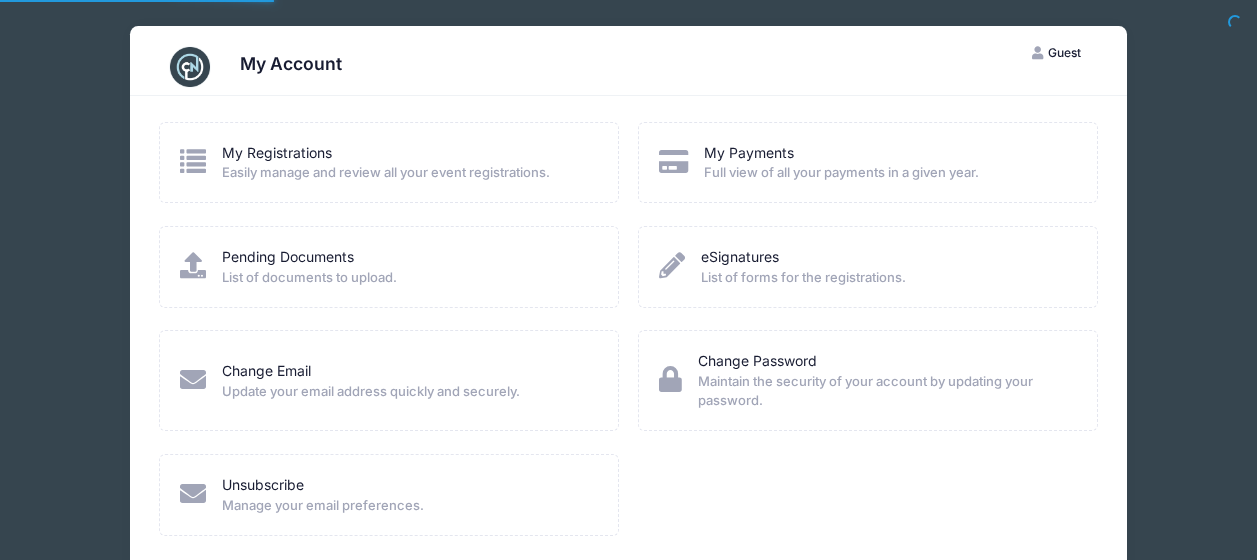 scroll, scrollTop: 0, scrollLeft: 0, axis: both 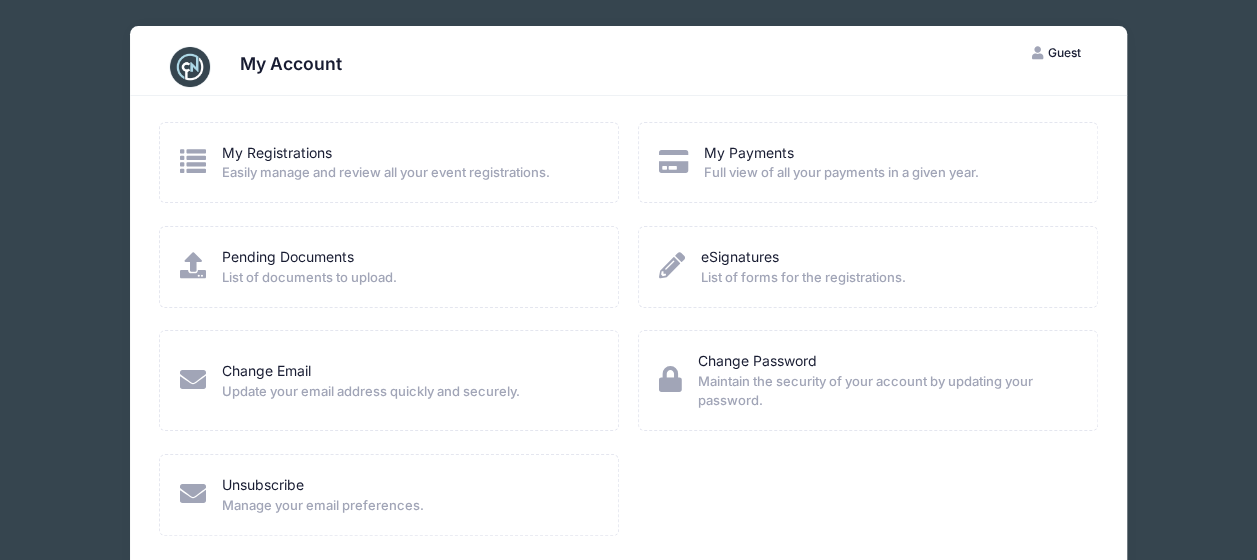 click at bounding box center (193, 161) 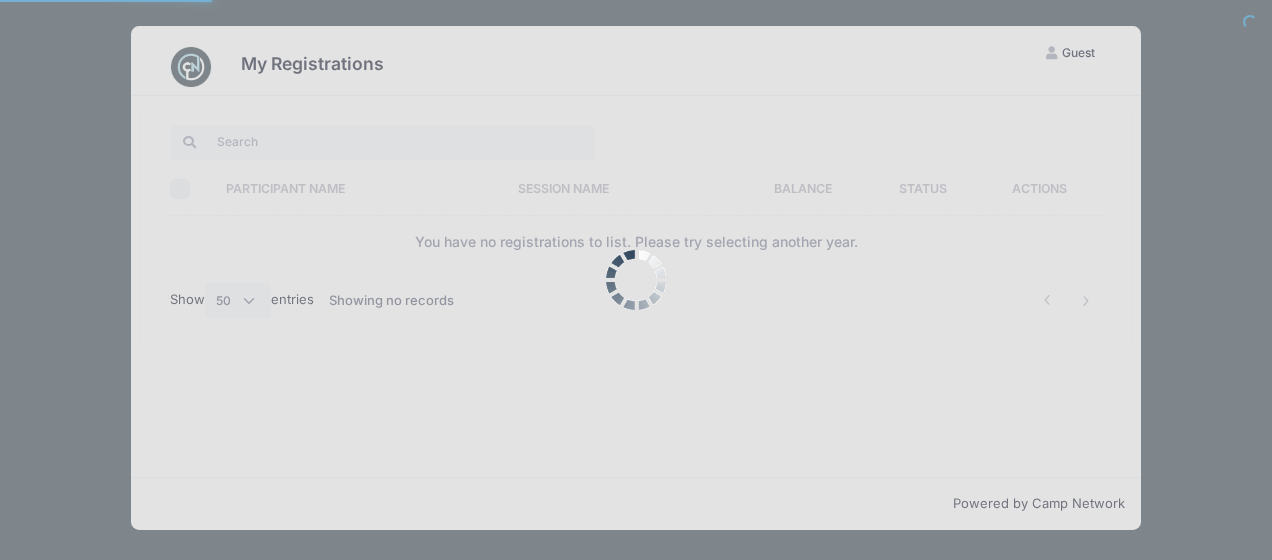 select on "50" 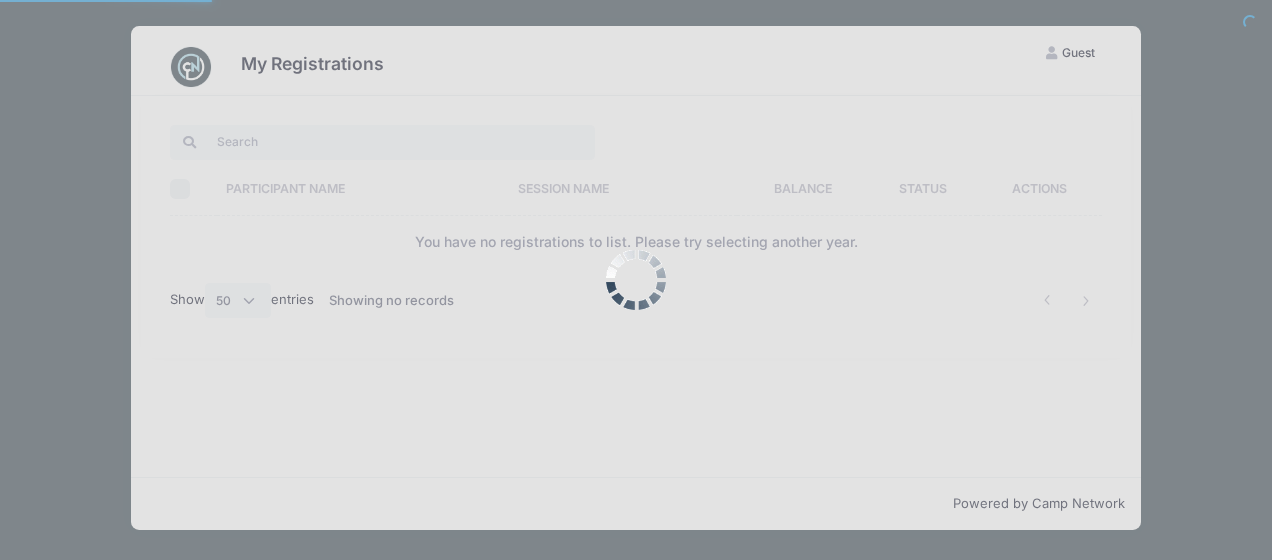 scroll, scrollTop: 0, scrollLeft: 0, axis: both 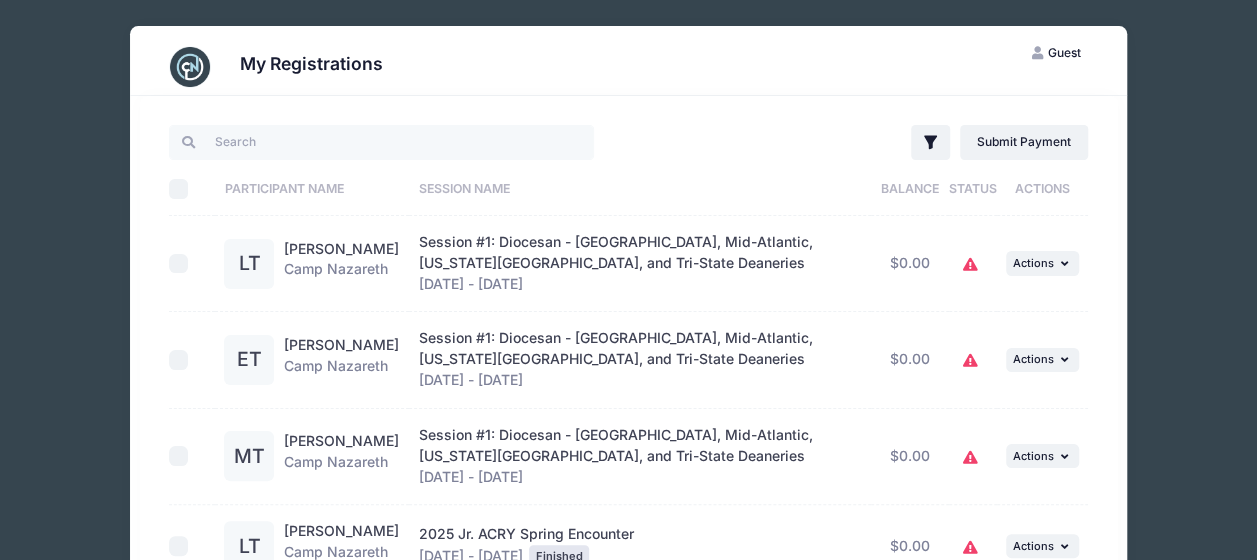 click 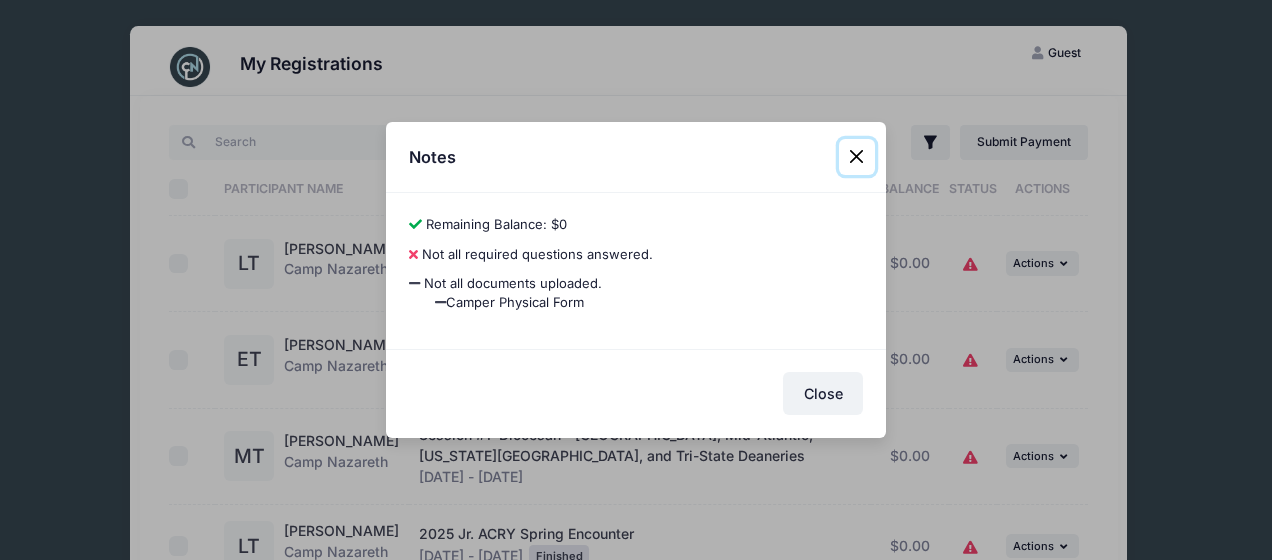 click at bounding box center (857, 157) 